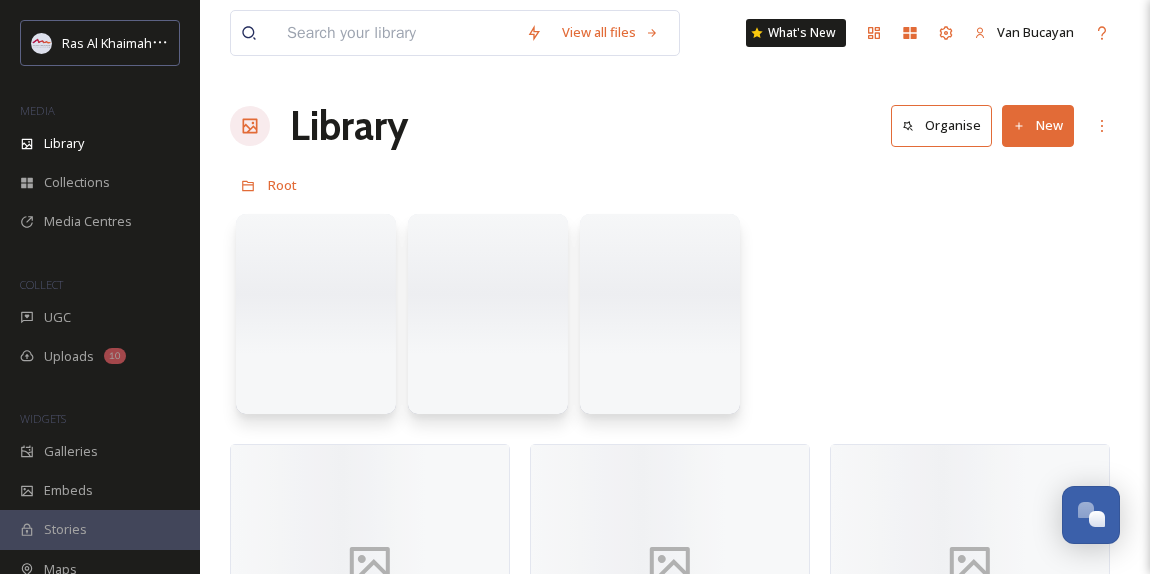 scroll, scrollTop: 0, scrollLeft: 0, axis: both 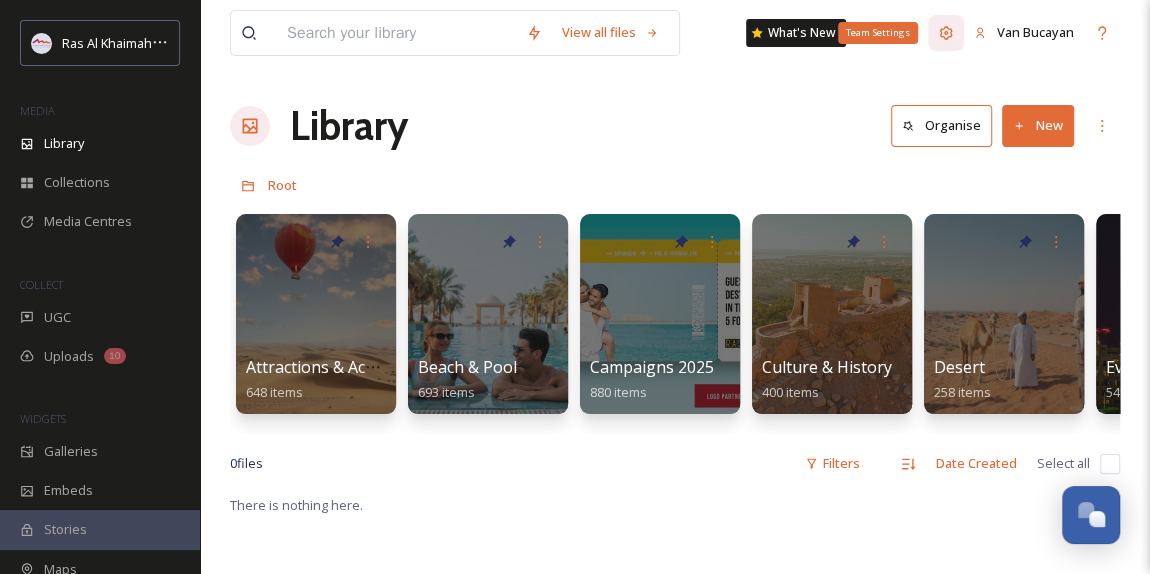 click 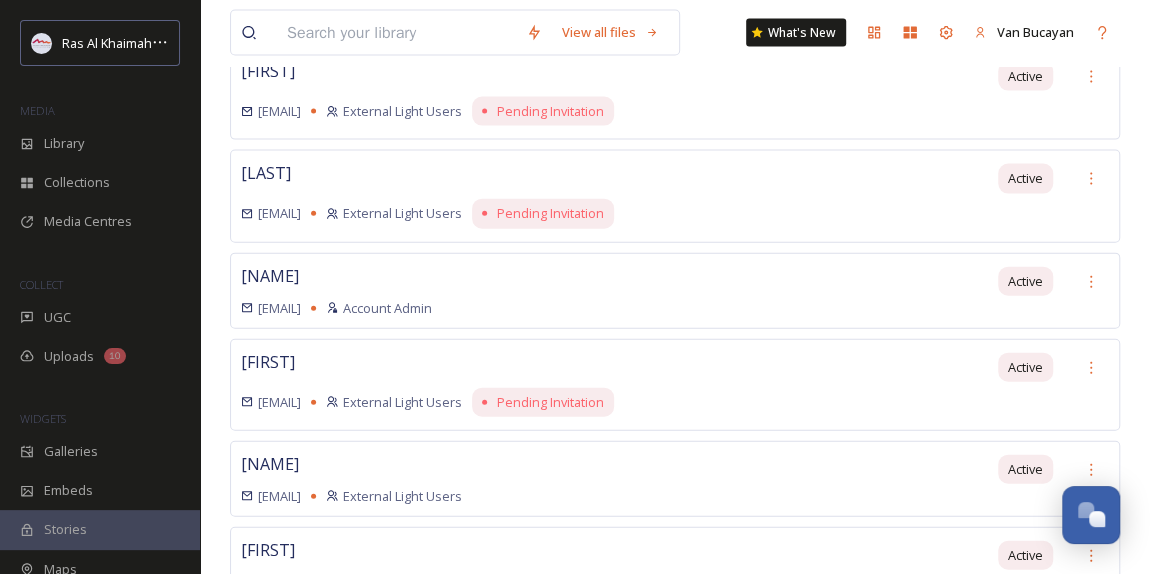 scroll, scrollTop: 3416, scrollLeft: 0, axis: vertical 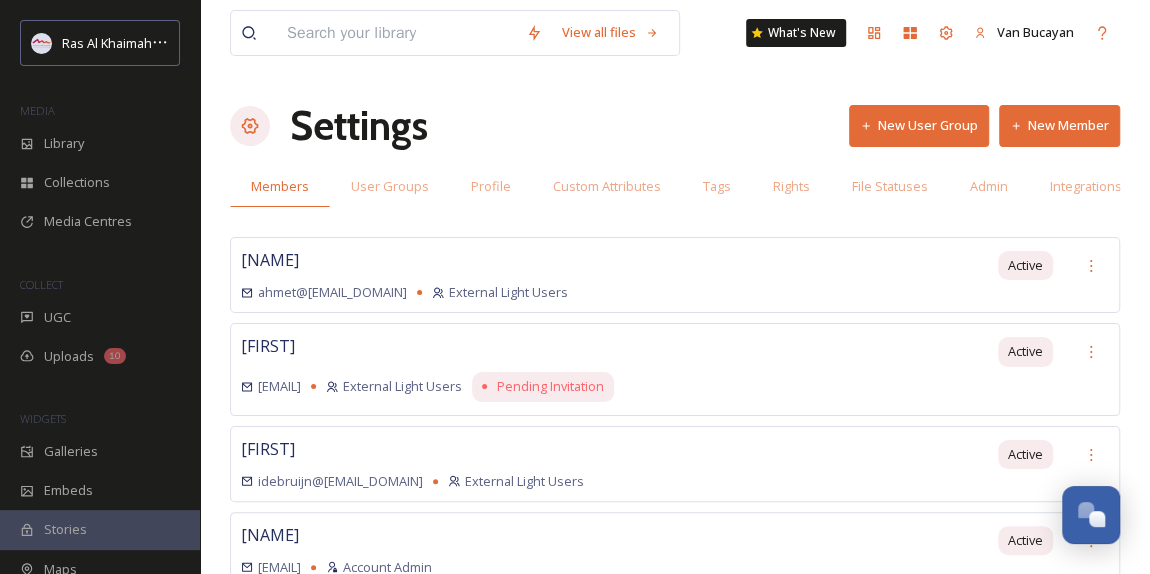 click on "New Member" at bounding box center [1059, 125] 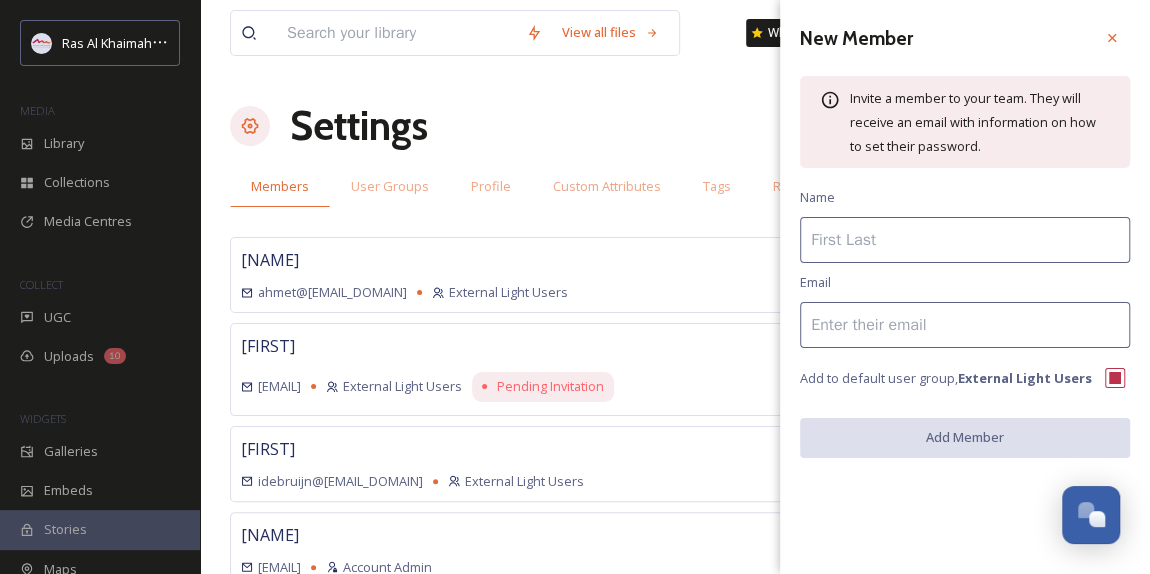 type 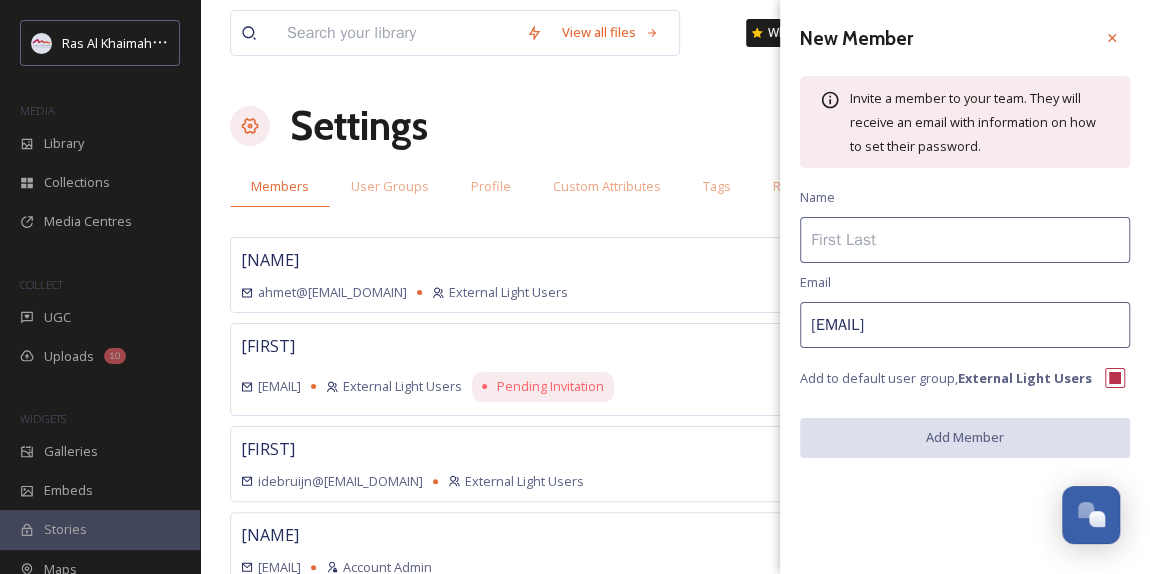 type on "[EMAIL]" 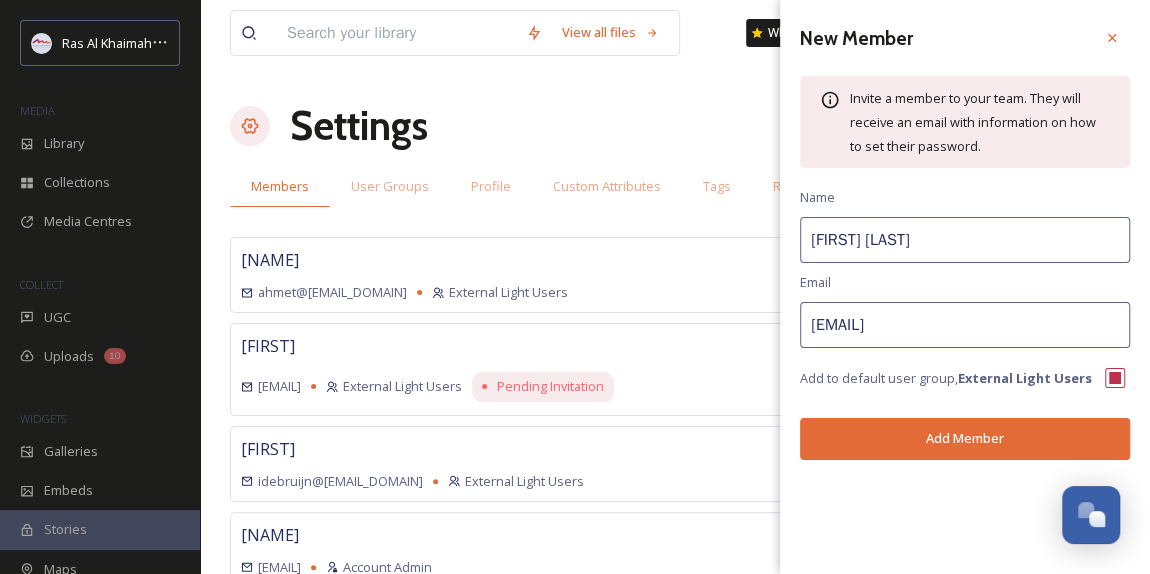 type on "[FIRST] [LAST]" 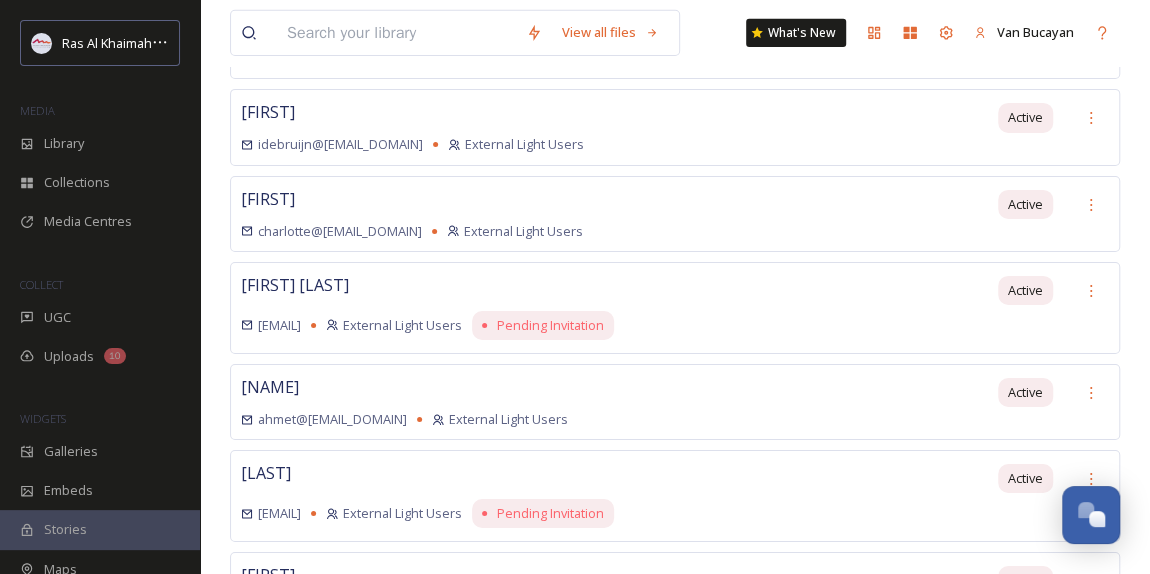 scroll, scrollTop: 3181, scrollLeft: 0, axis: vertical 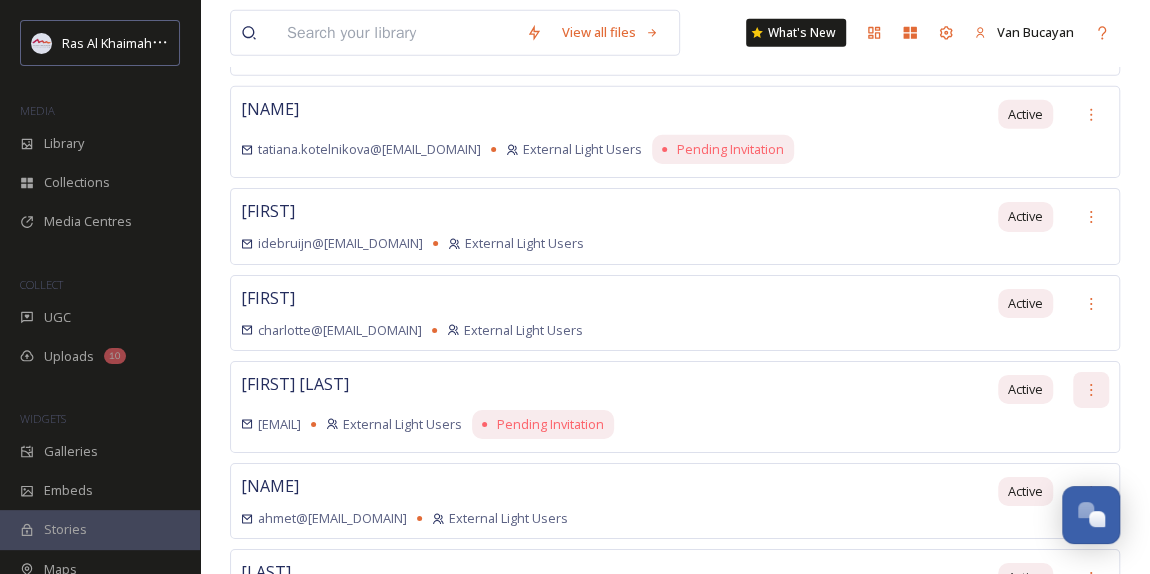 click 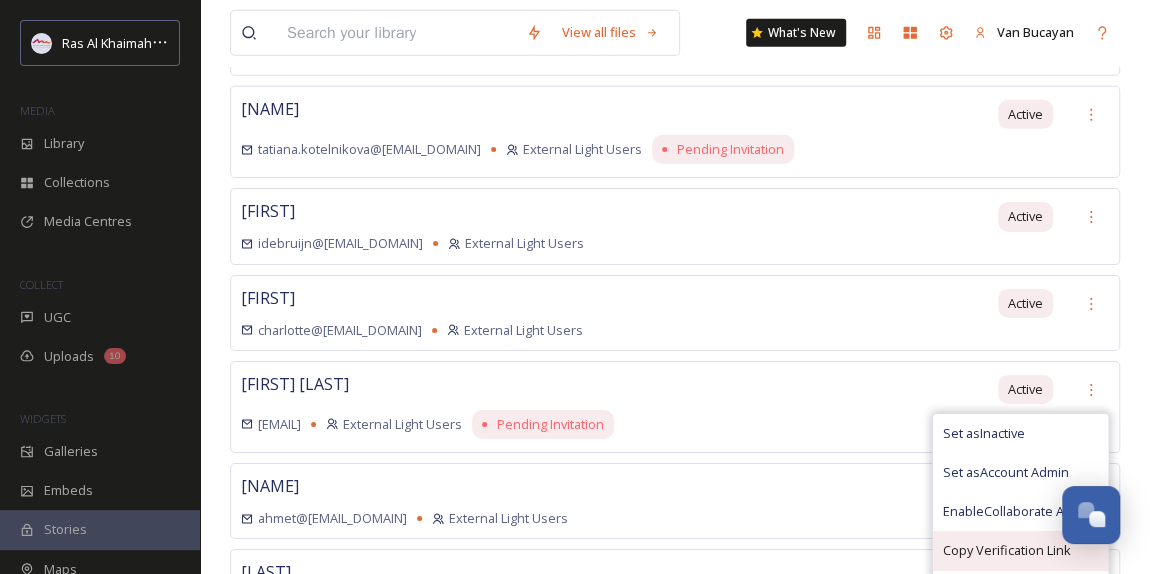 click on "Copy Verification Link" at bounding box center [1007, 550] 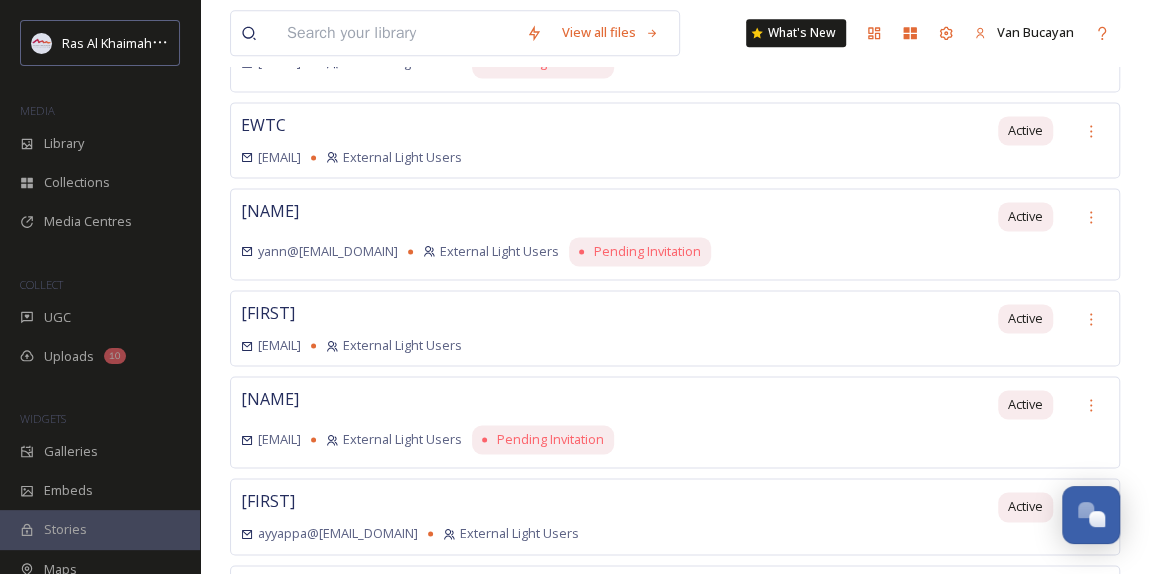 scroll, scrollTop: 0, scrollLeft: 0, axis: both 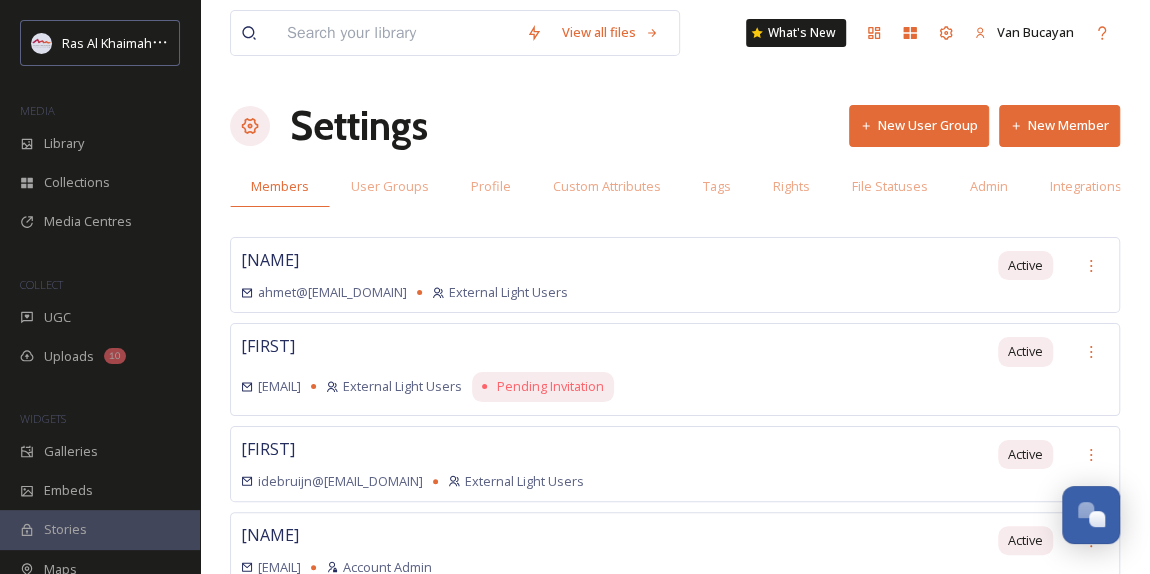 click on "New Member" at bounding box center [1059, 125] 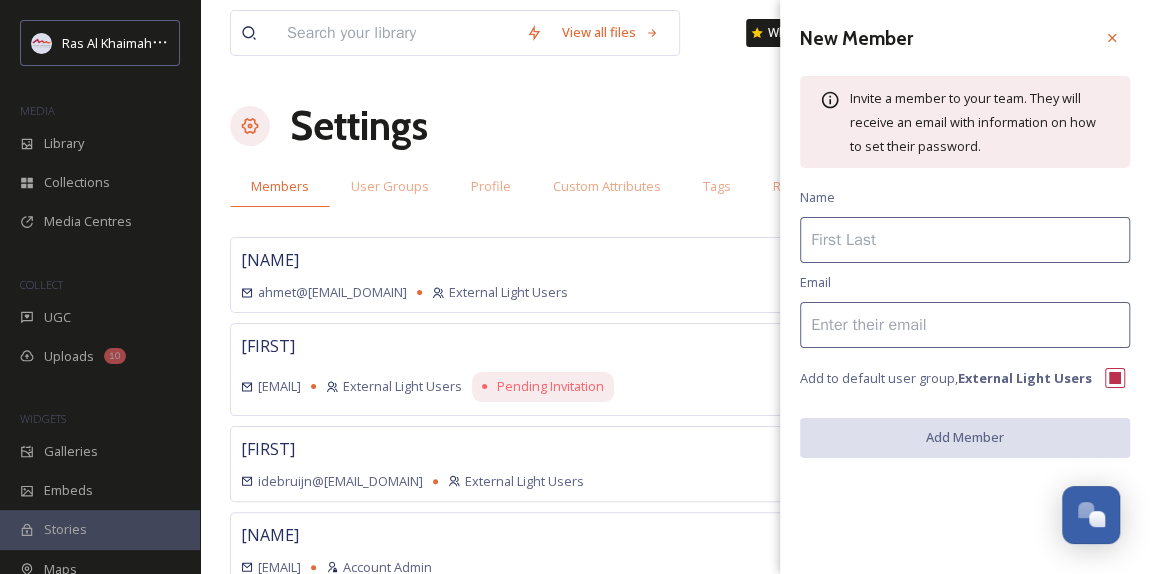 click at bounding box center (965, 325) 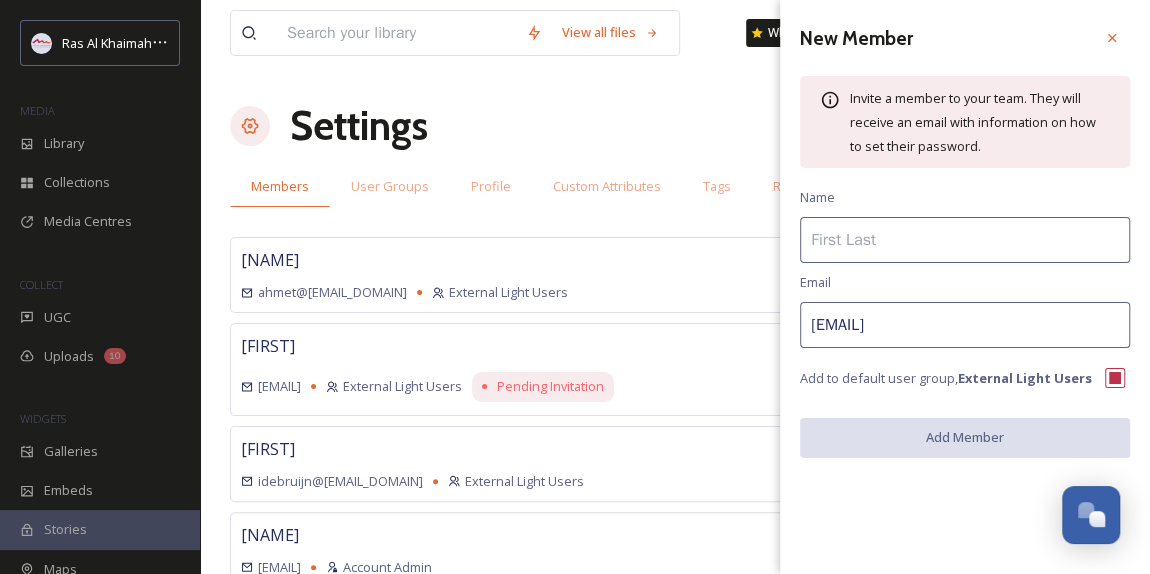 type on "[EMAIL]" 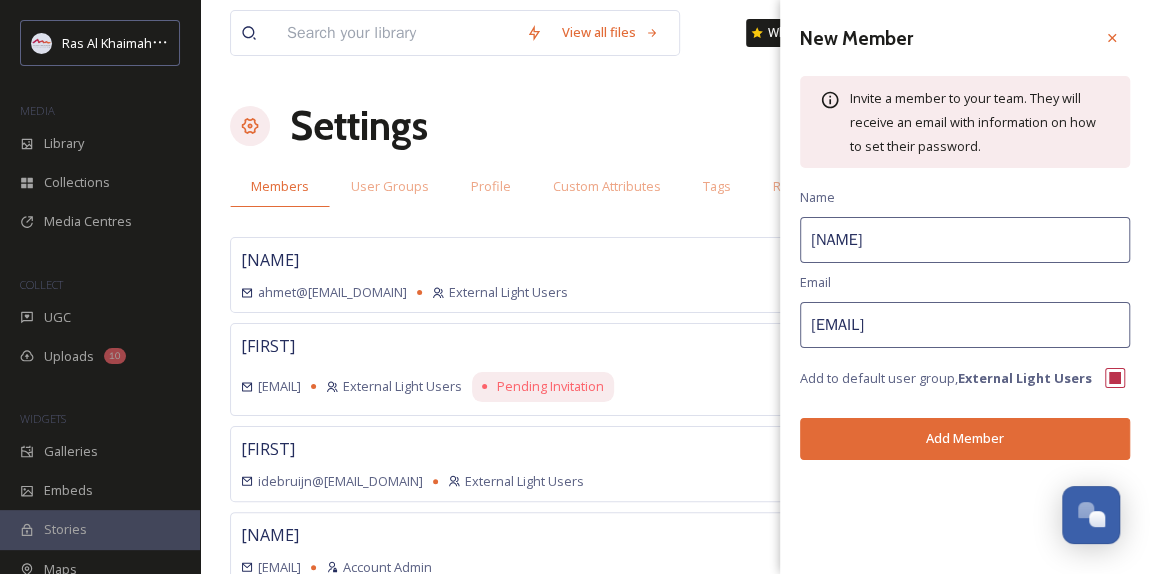 type on "[NAME]" 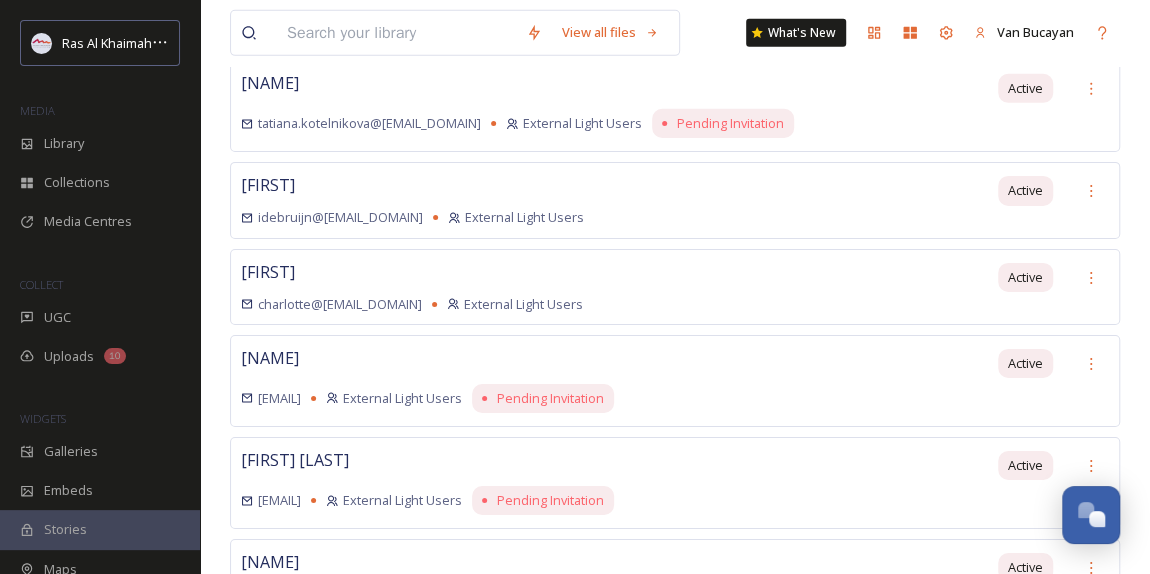 scroll, scrollTop: 3272, scrollLeft: 0, axis: vertical 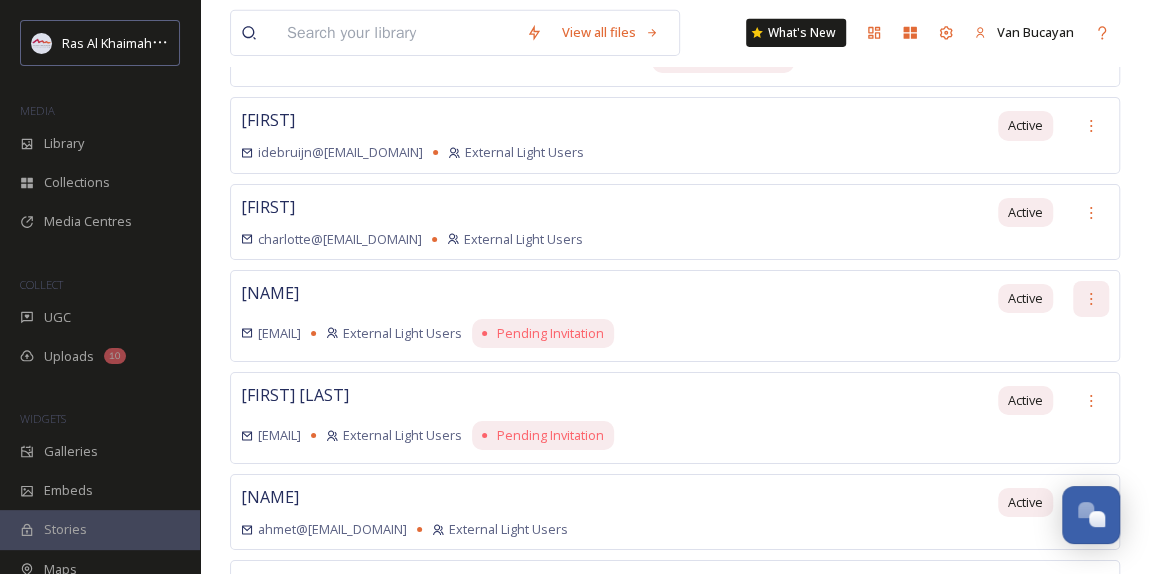 click 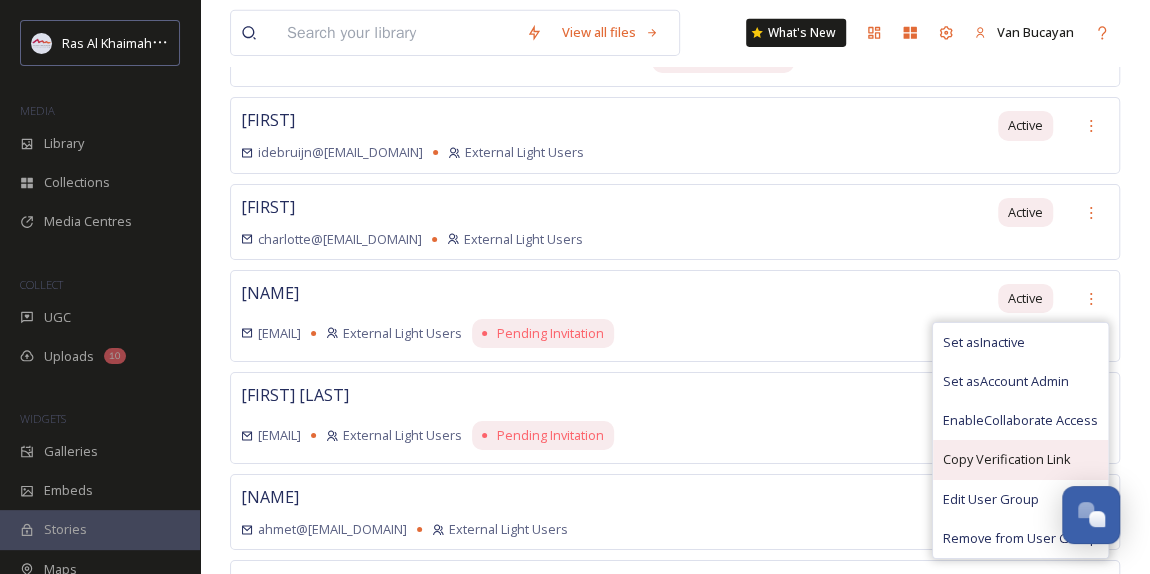 click on "Copy Verification Link" at bounding box center (1007, 459) 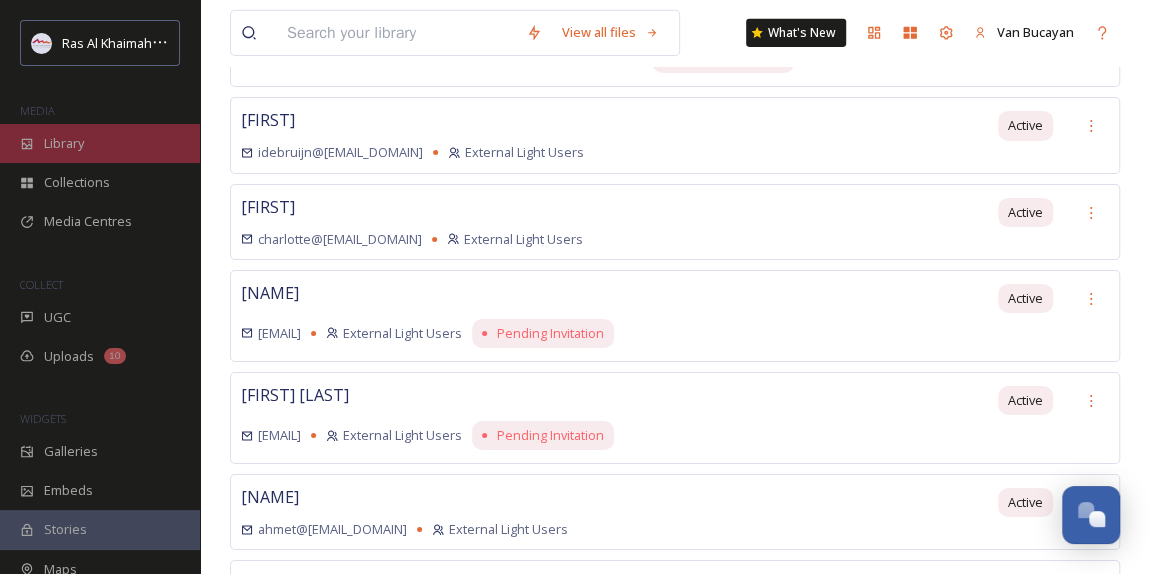 click on "Library" at bounding box center (64, 143) 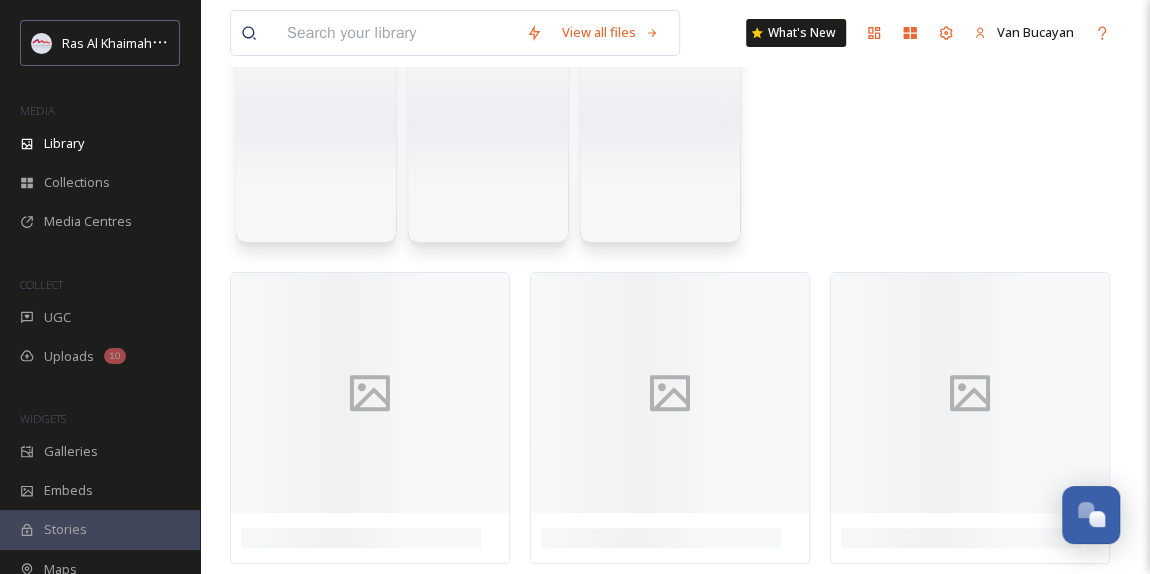 scroll, scrollTop: 0, scrollLeft: 0, axis: both 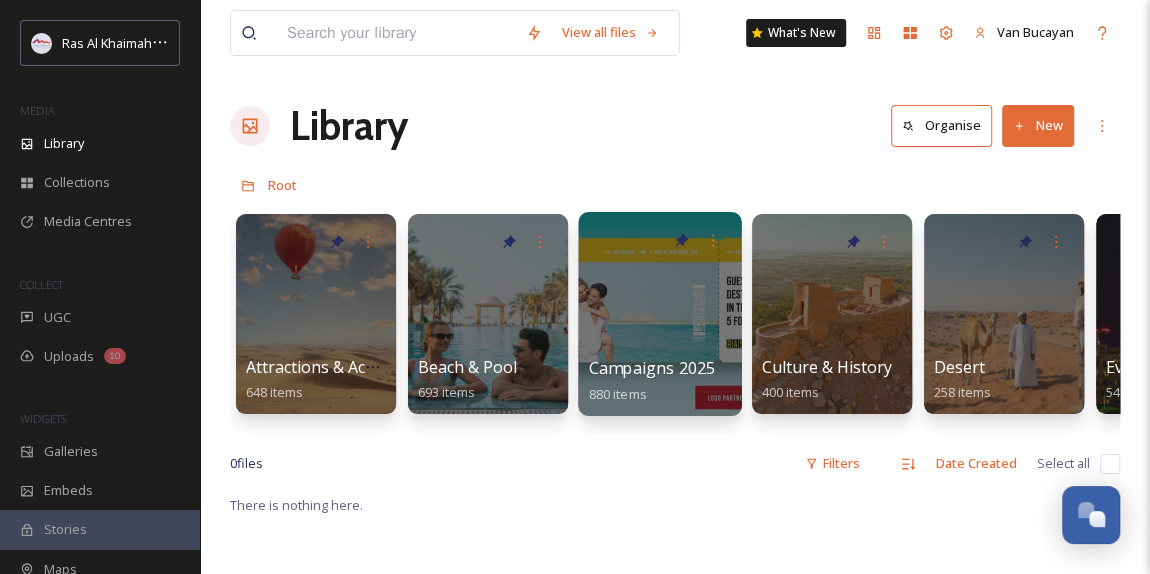 click at bounding box center [659, 314] 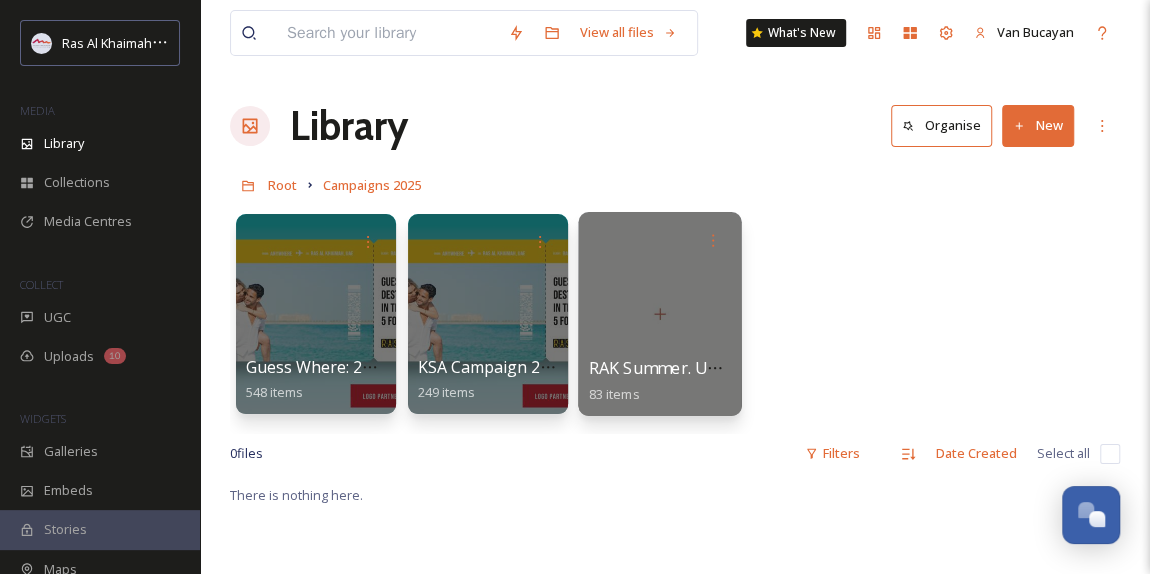 click at bounding box center [659, 314] 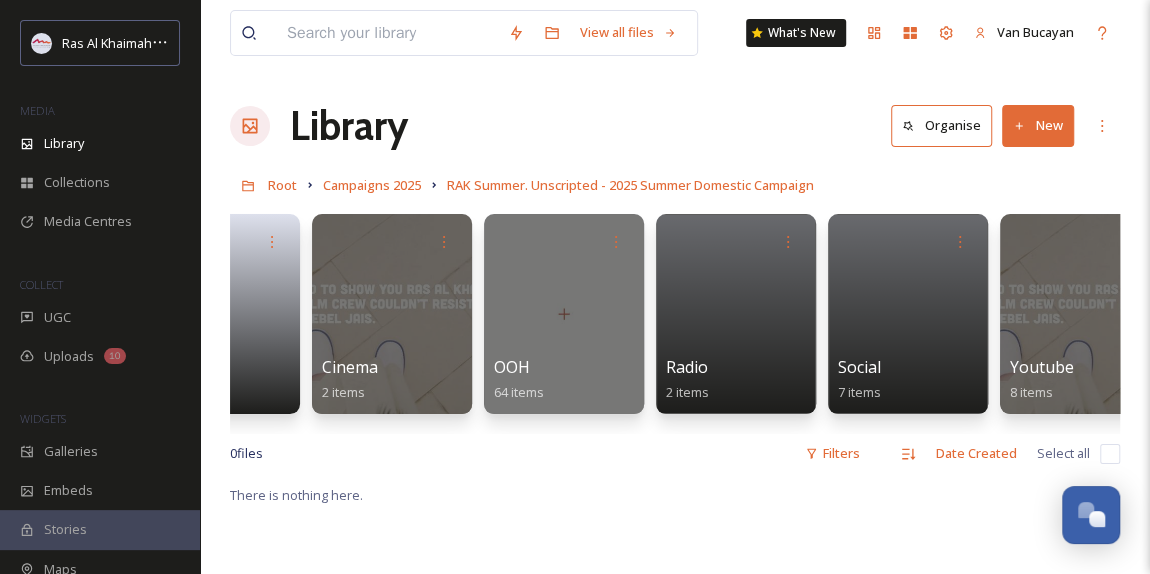 scroll, scrollTop: 0, scrollLeft: 141, axis: horizontal 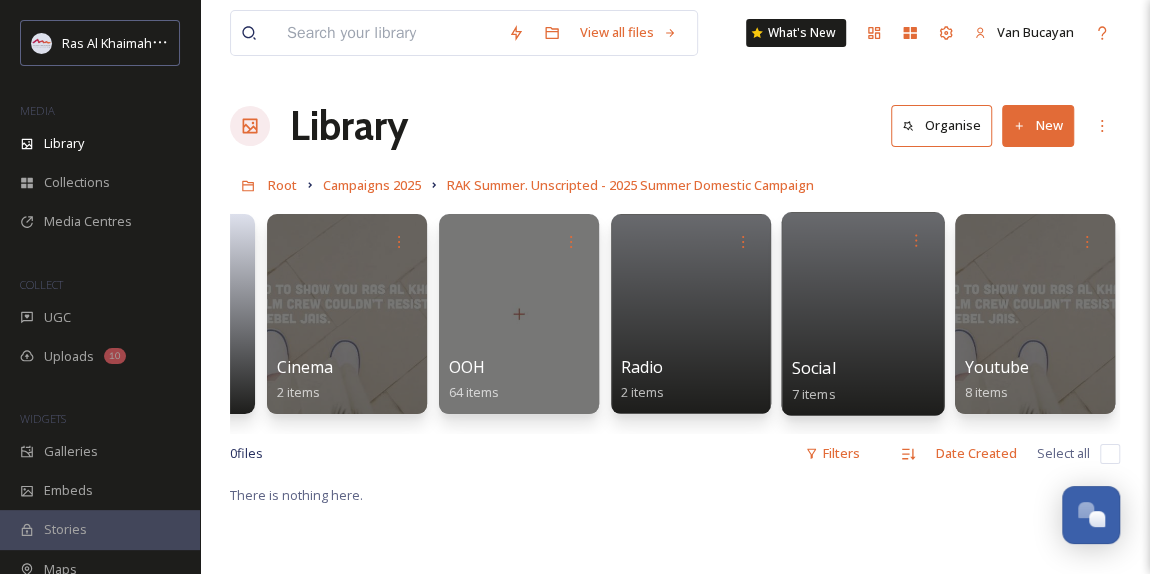 click at bounding box center (862, 314) 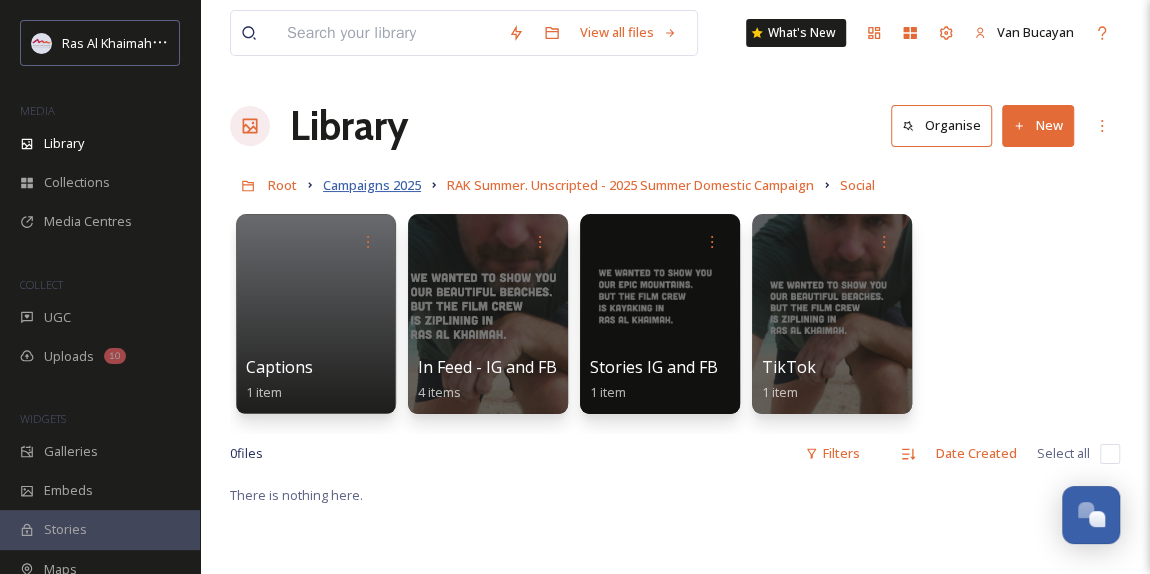 click on "Campaigns 2025" at bounding box center (372, 185) 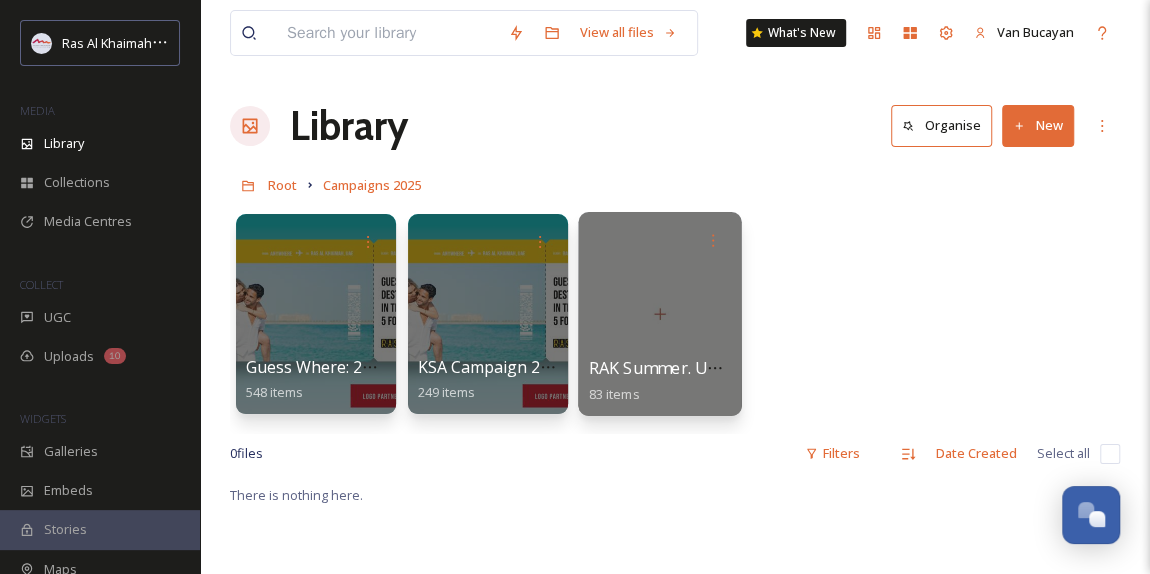 click at bounding box center [659, 314] 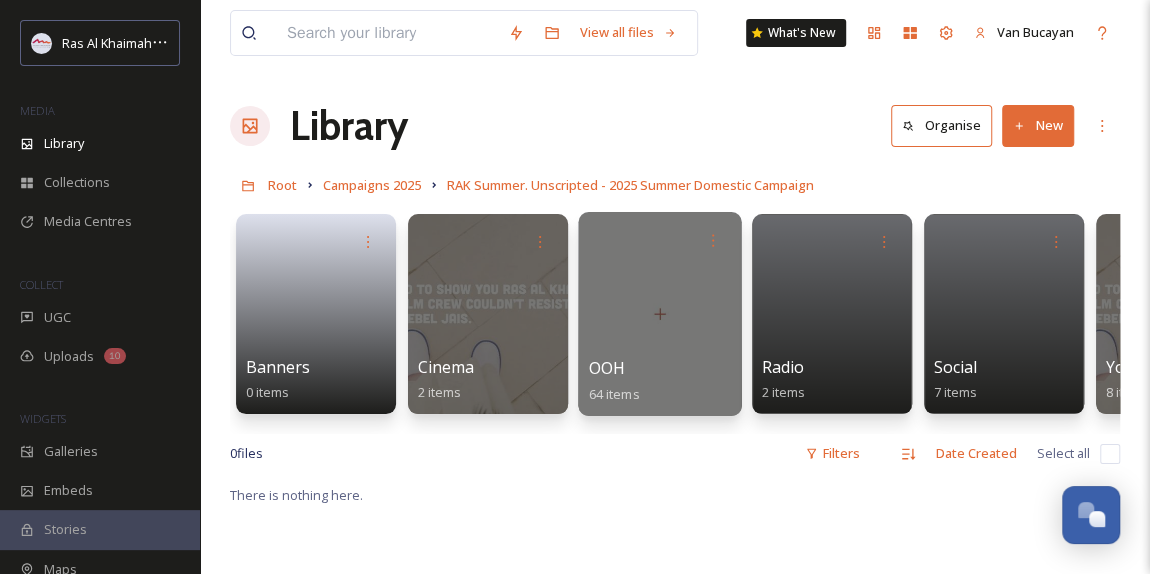 click at bounding box center (659, 314) 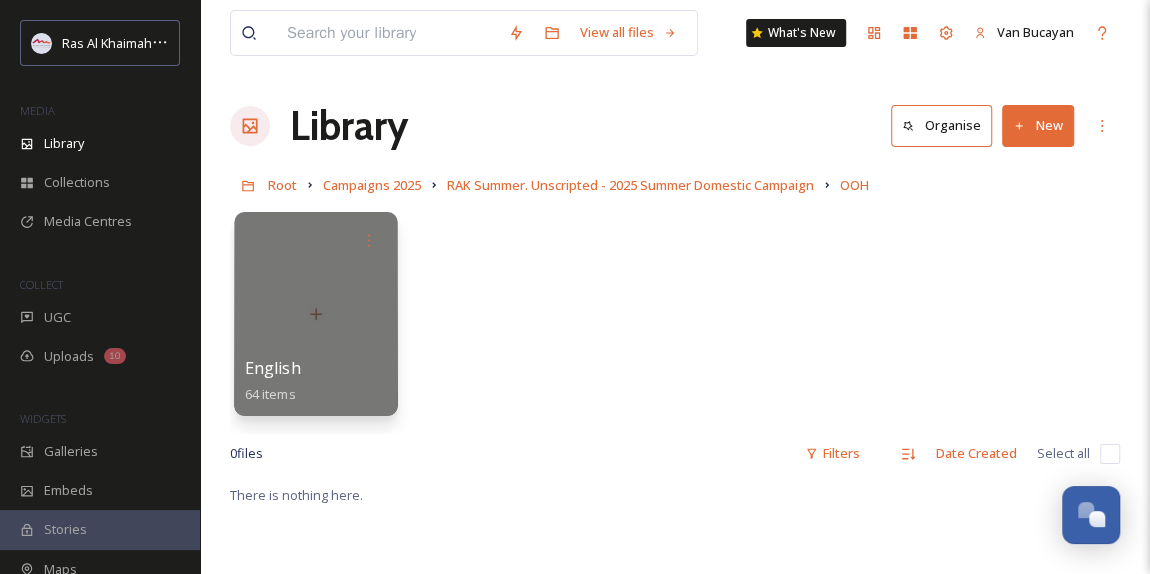click at bounding box center [315, 314] 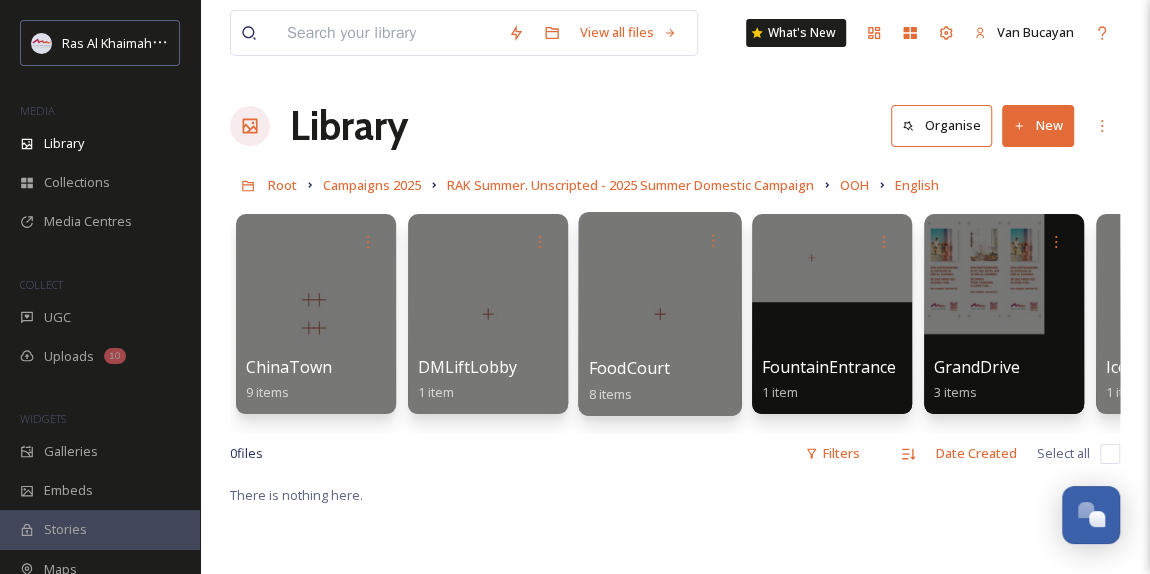 click on "FoodCourt" at bounding box center [630, 368] 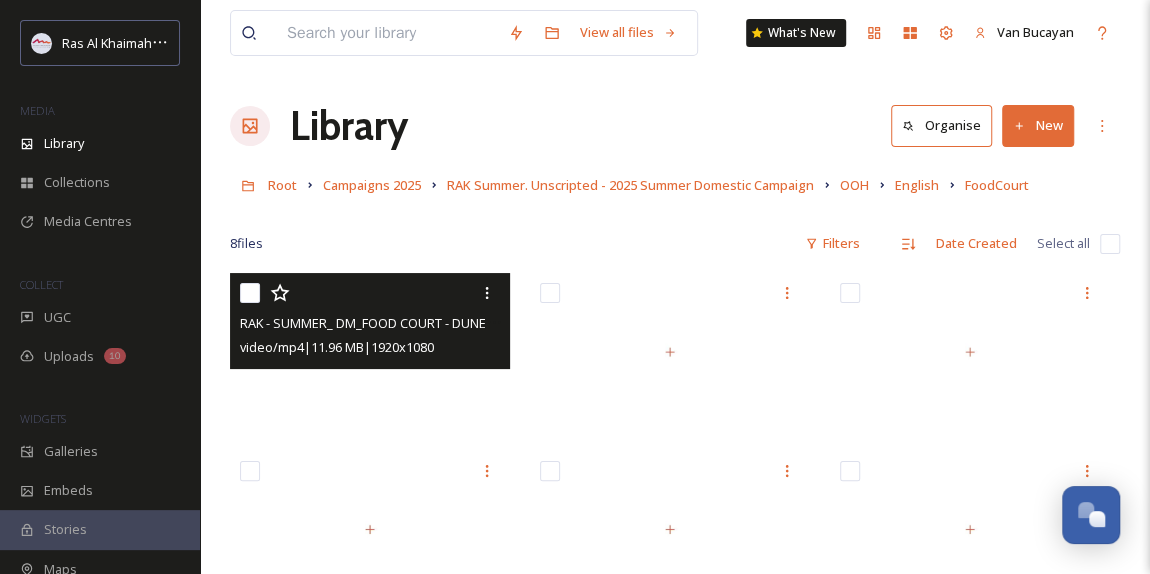 click at bounding box center (370, 352) 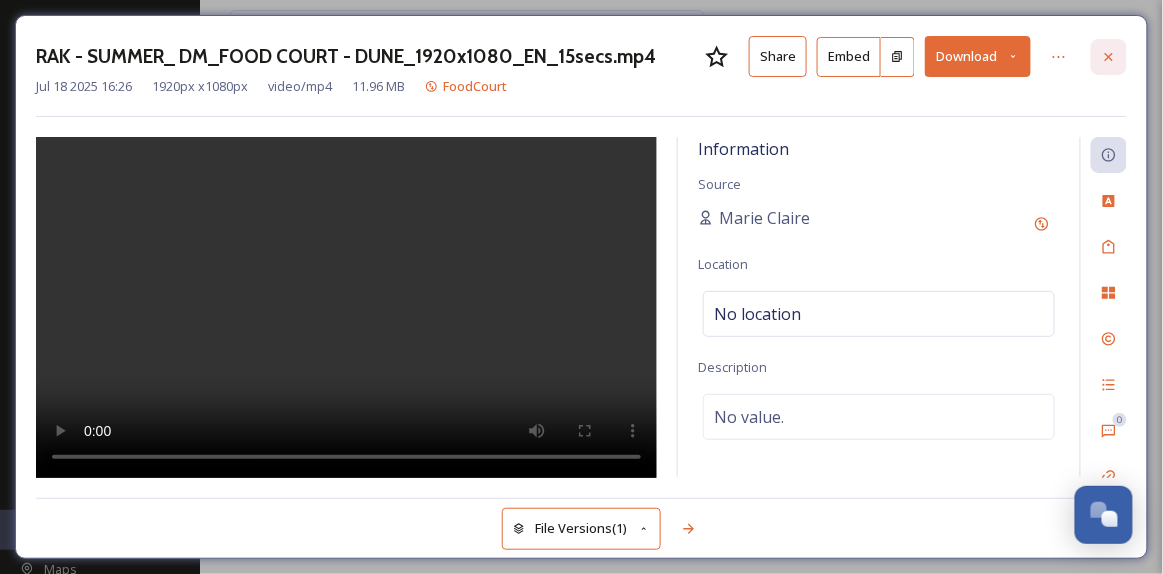 click 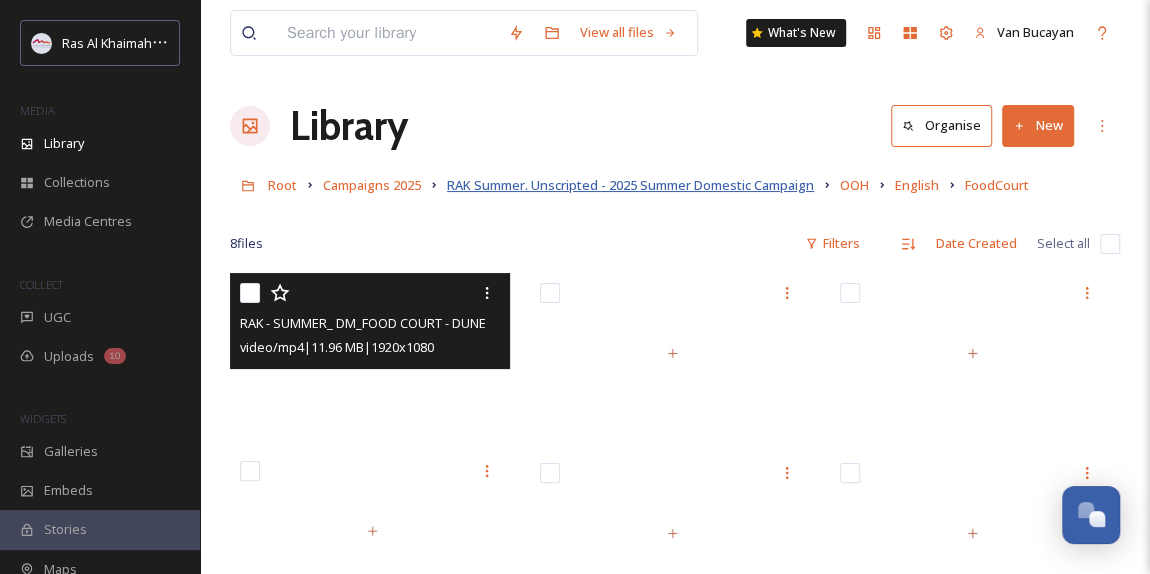 click on "RAK Summer. Unscripted - 2025 Summer Domestic Campaign" at bounding box center [630, 185] 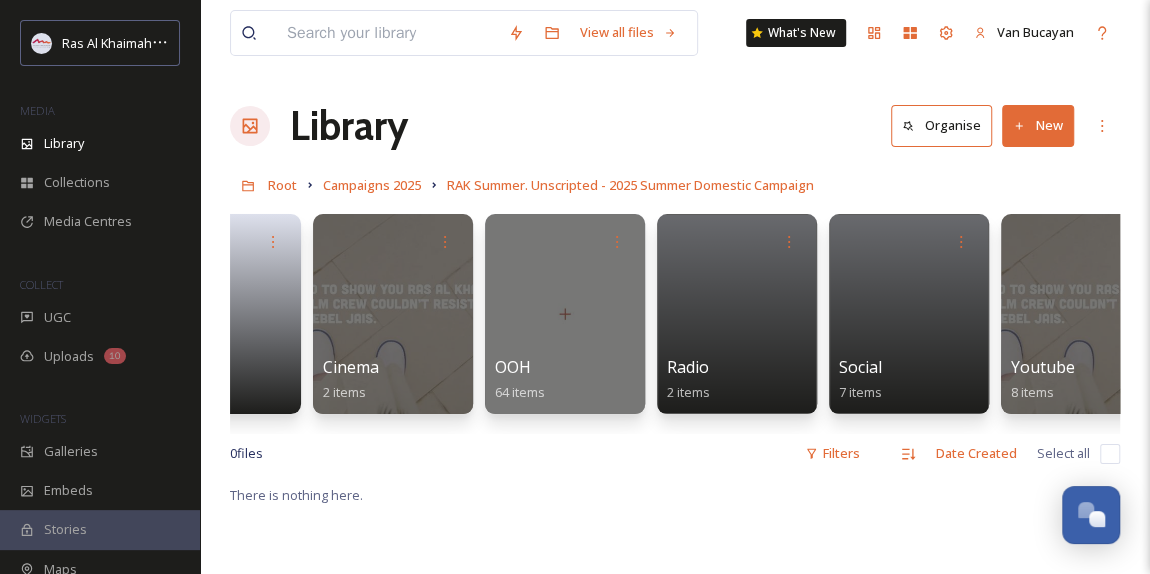scroll, scrollTop: 0, scrollLeft: 141, axis: horizontal 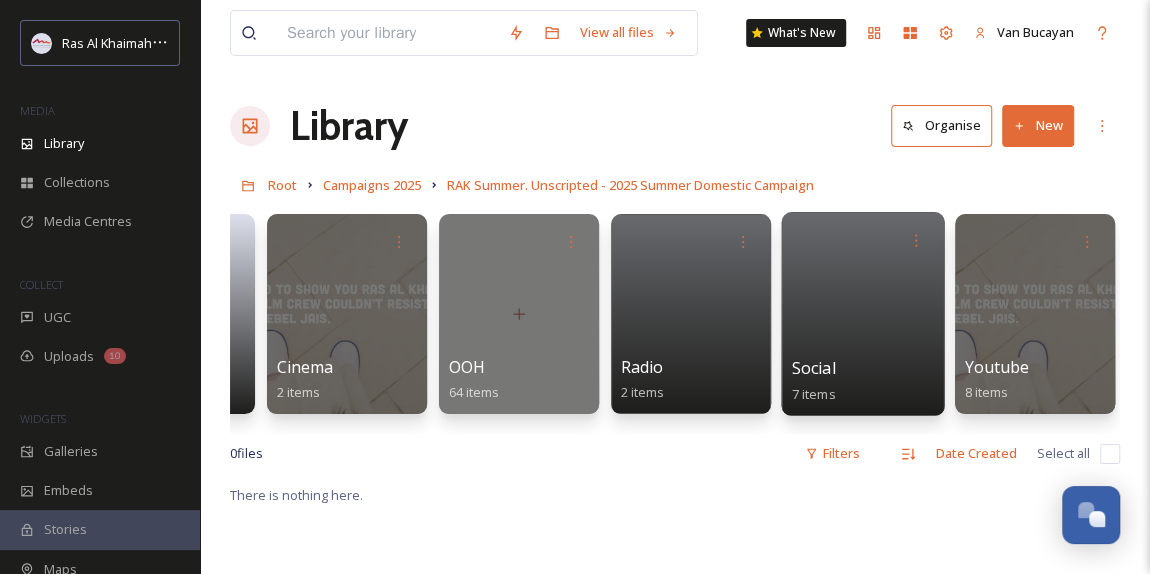 click at bounding box center [862, 314] 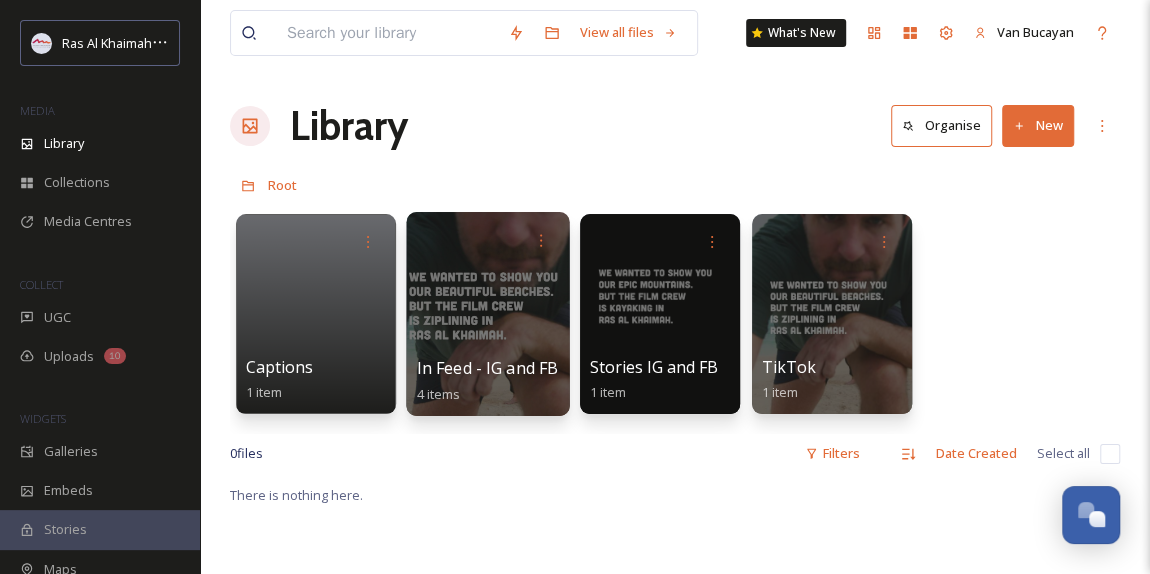 click at bounding box center [487, 314] 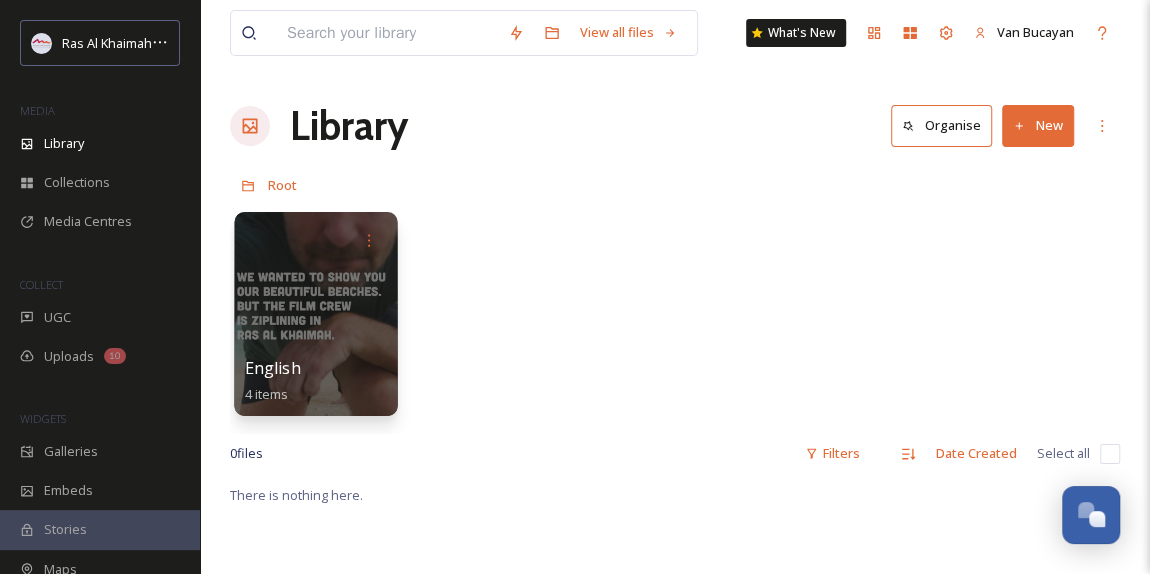 click at bounding box center [315, 314] 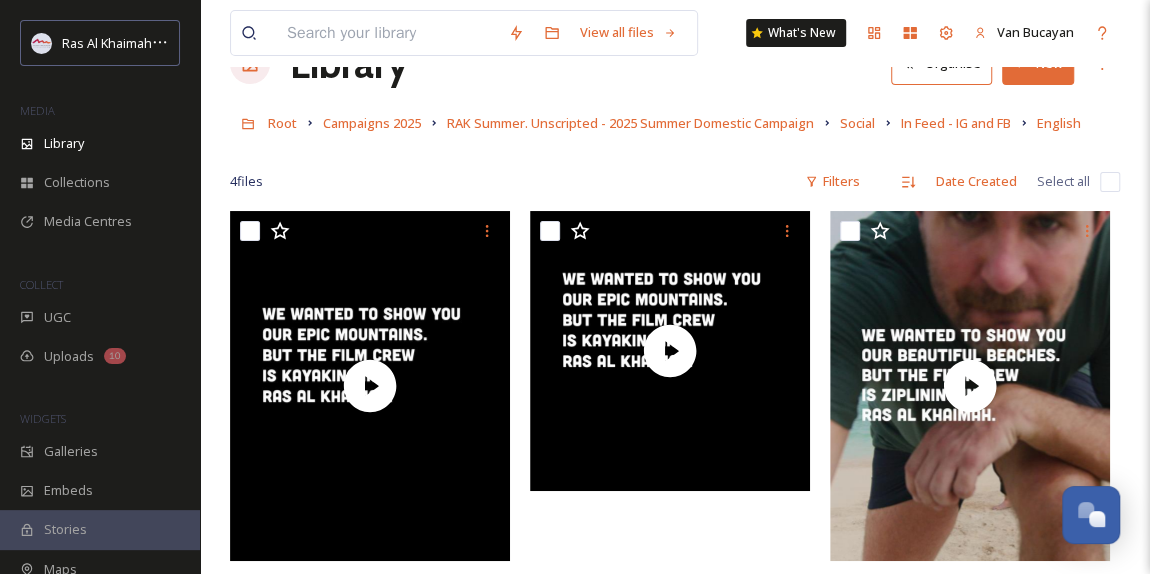 scroll, scrollTop: 90, scrollLeft: 0, axis: vertical 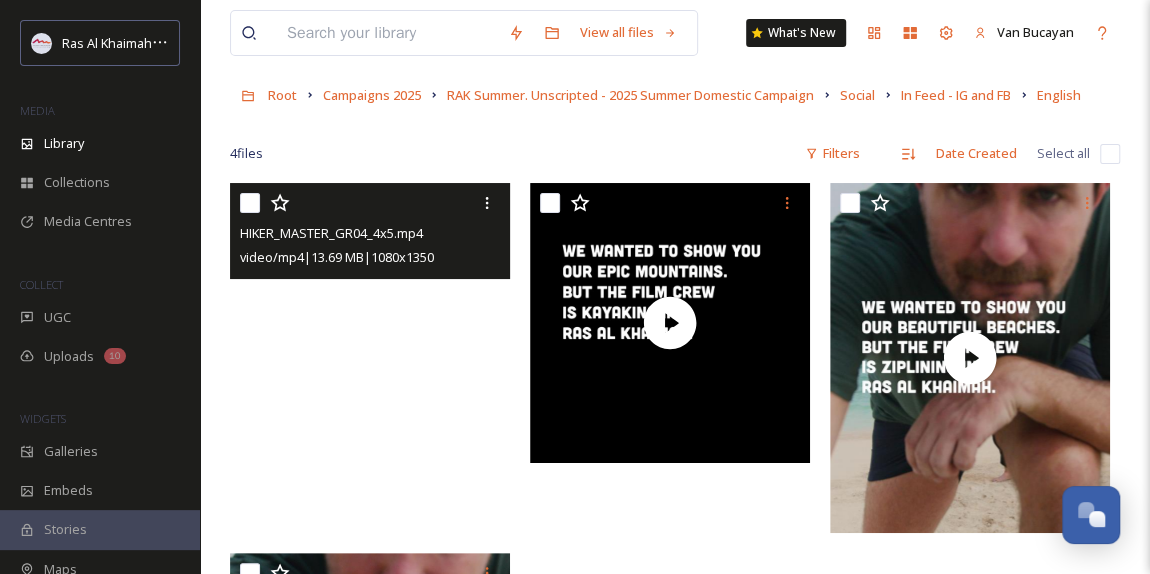 click at bounding box center (370, 358) 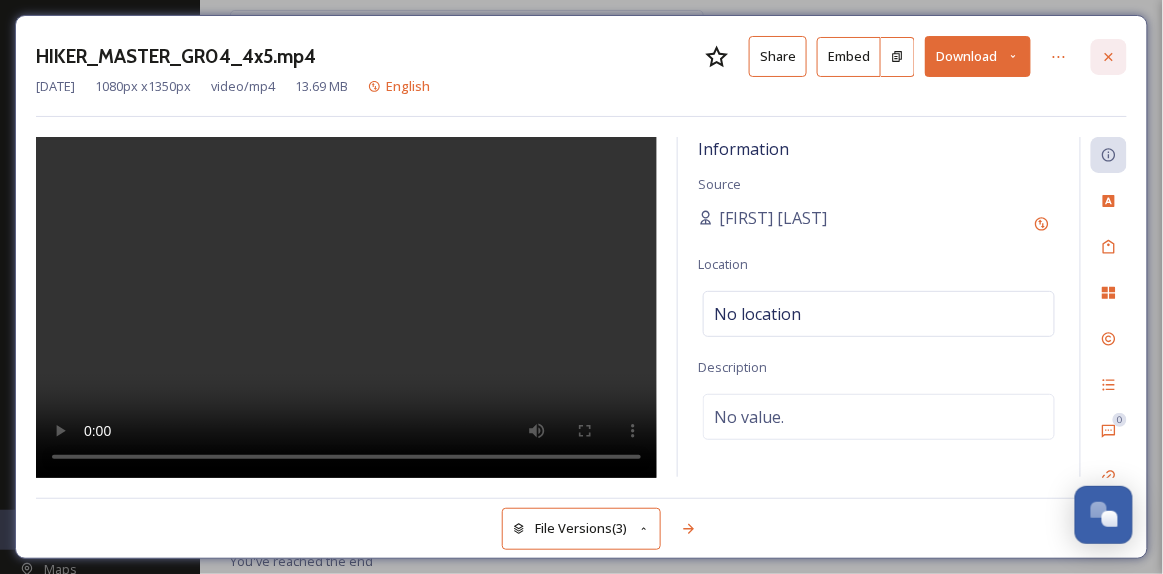 click at bounding box center [1109, 57] 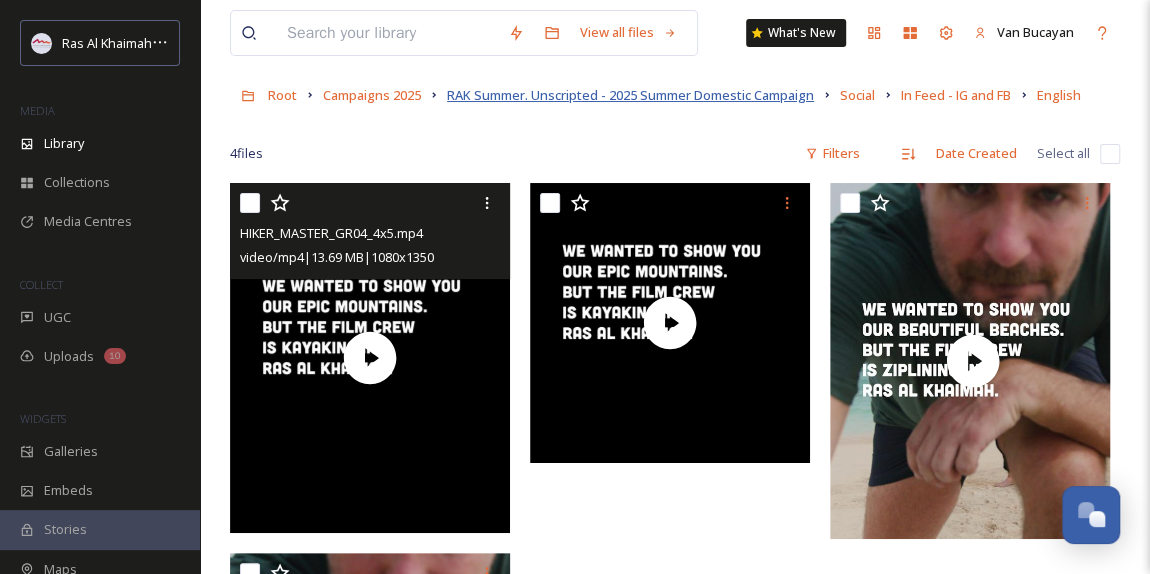 click on "RAK Summer. Unscripted - 2025 Summer Domestic Campaign" at bounding box center [630, 95] 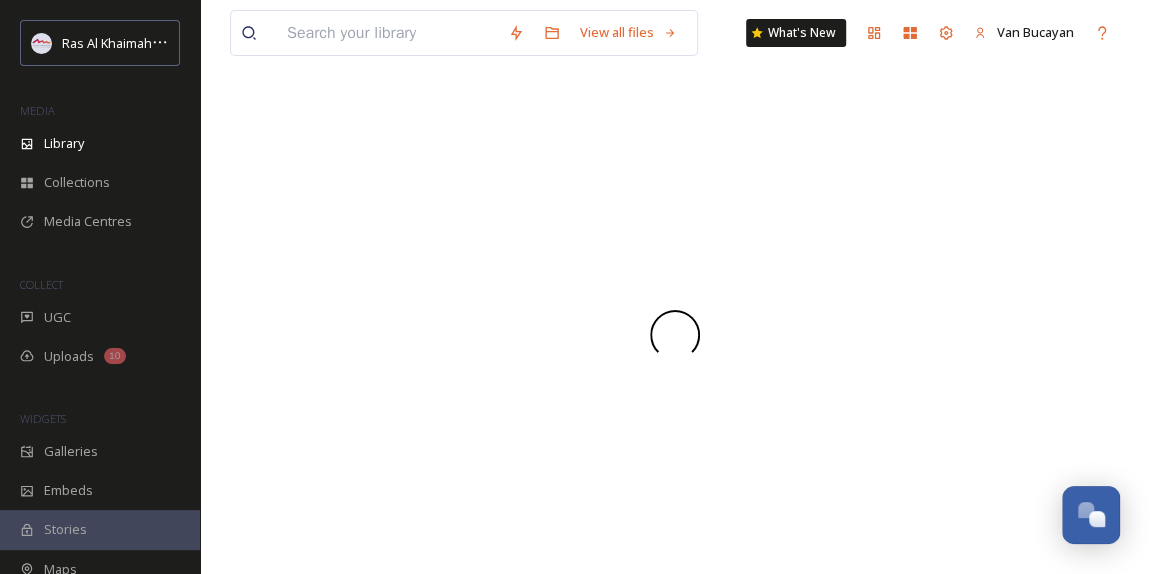 scroll, scrollTop: 0, scrollLeft: 0, axis: both 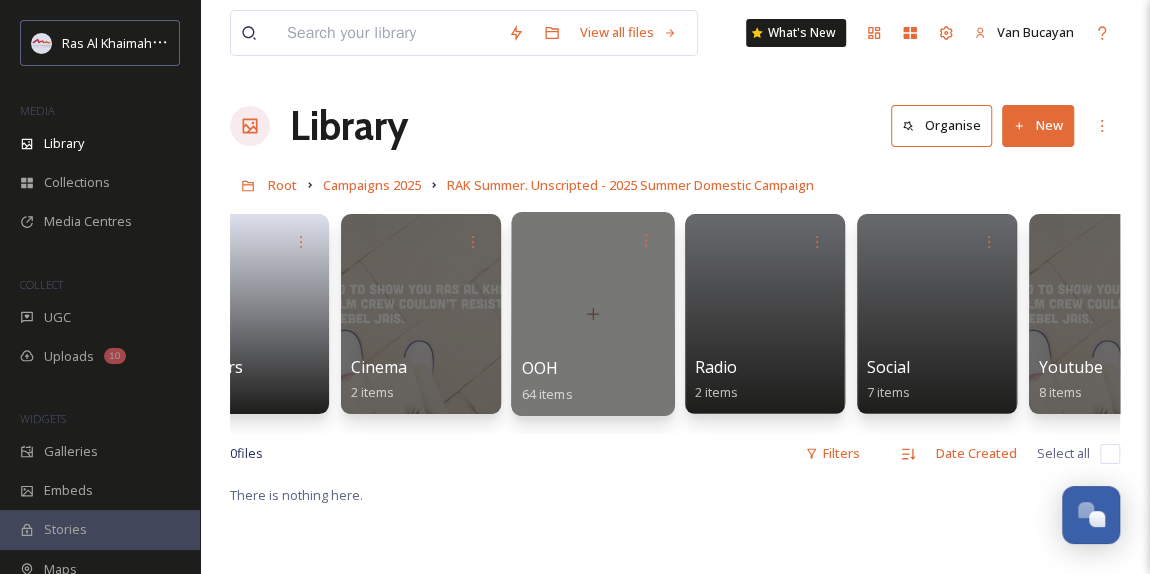 click on "OOH 64   items" at bounding box center (593, 381) 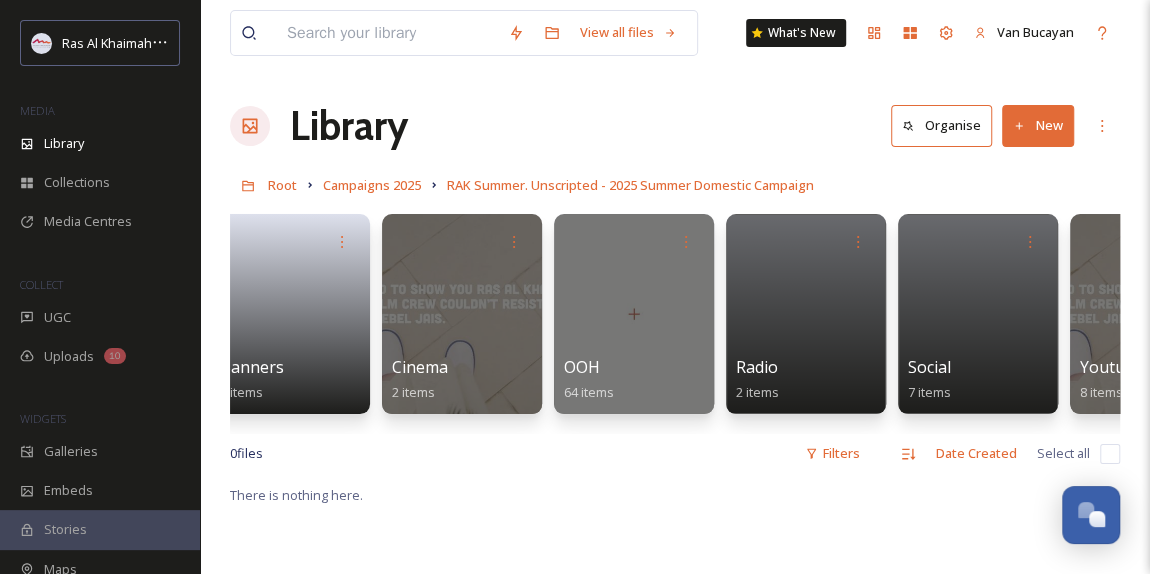 scroll, scrollTop: 0, scrollLeft: 0, axis: both 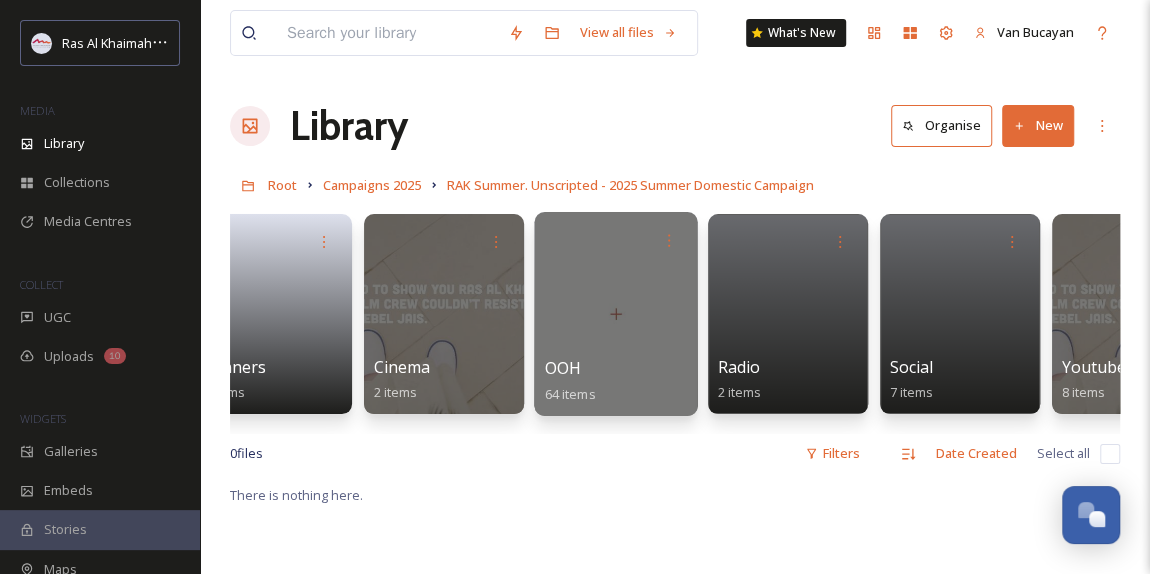 click at bounding box center [615, 314] 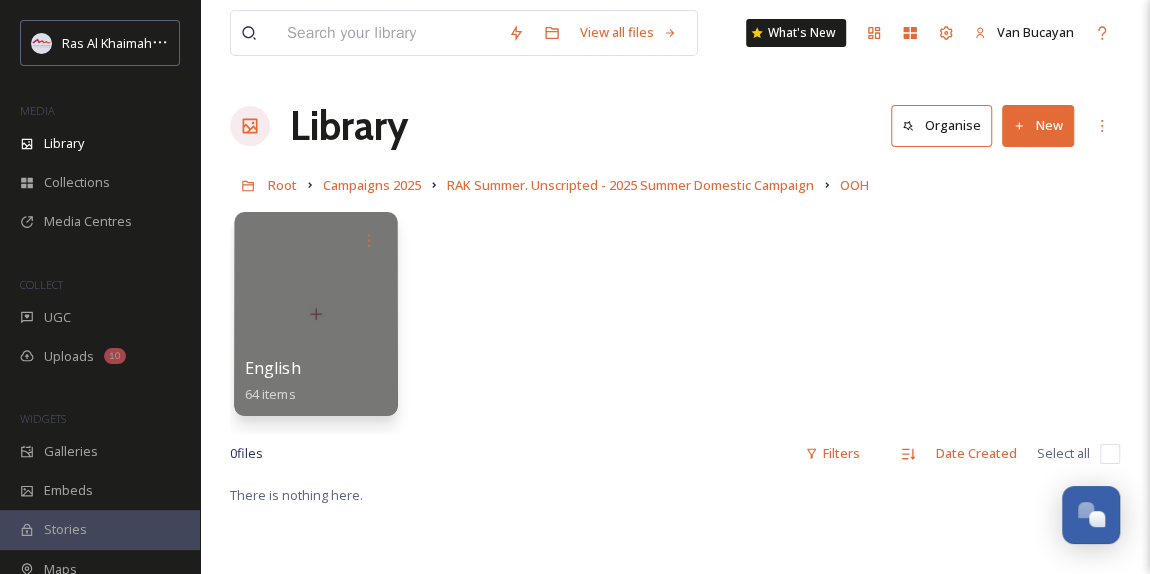 click at bounding box center (315, 314) 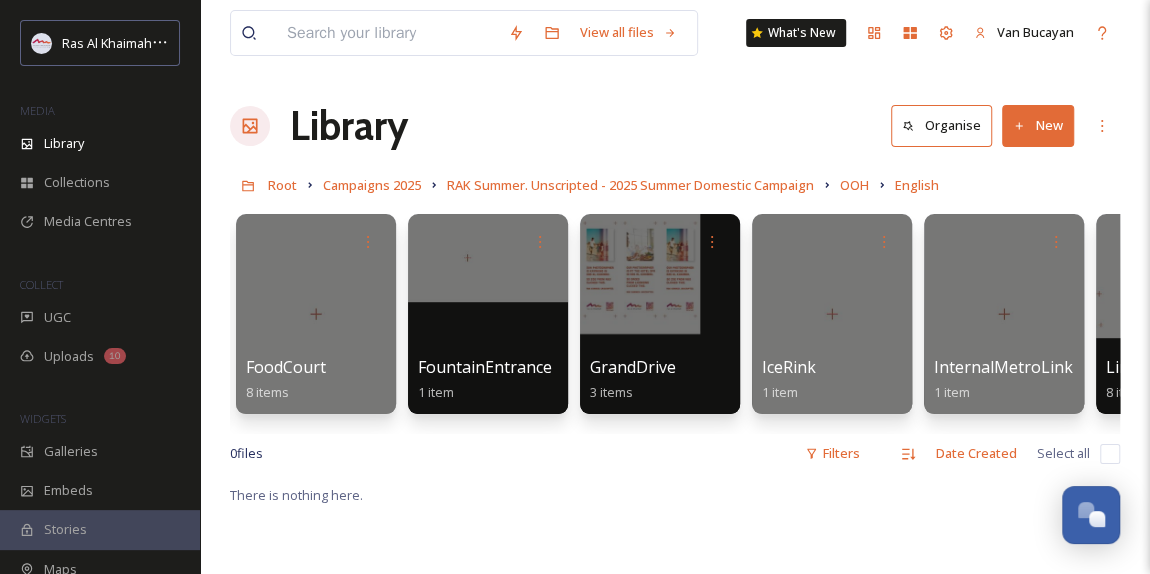scroll, scrollTop: 0, scrollLeft: 0, axis: both 